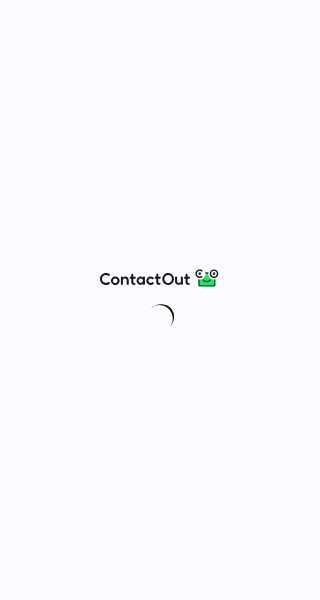scroll, scrollTop: 0, scrollLeft: 0, axis: both 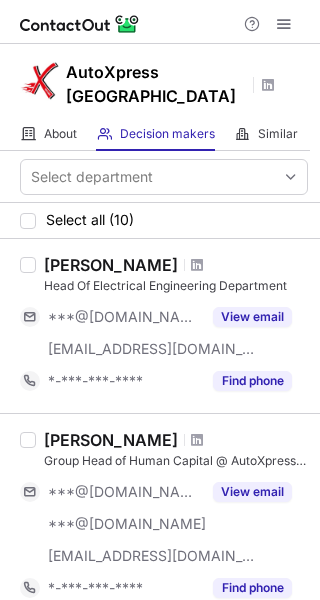click on "Head Of Electrical Engineering Department" at bounding box center [176, 286] 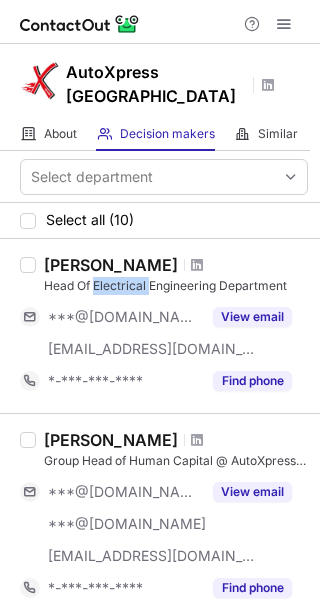 click on "Head Of Electrical Engineering Department" at bounding box center (176, 286) 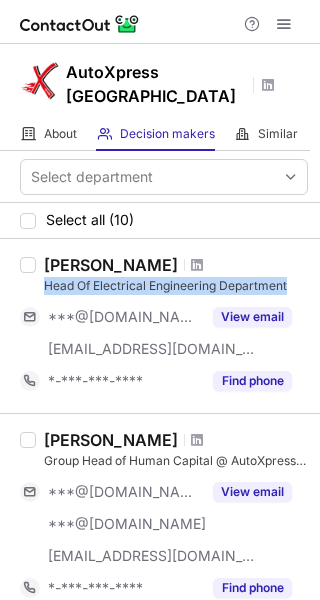 click on "Head Of Electrical Engineering Department" at bounding box center [176, 286] 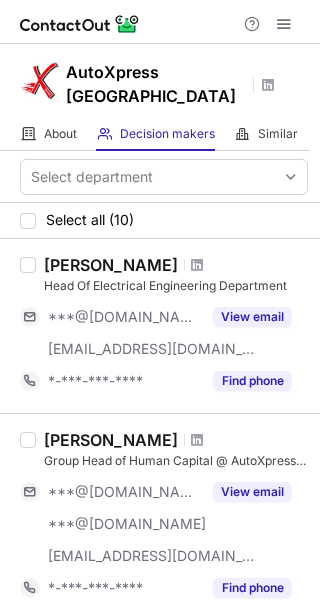 click on "[PERSON_NAME]" at bounding box center (111, 265) 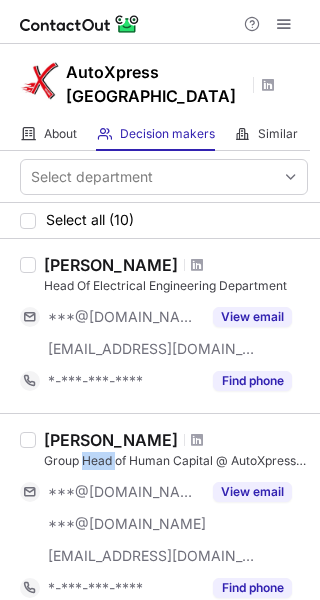click on "Group Head of Human Capital @ AutoXpress [GEOGRAPHIC_DATA] | Strategic HR Initiatives
HR Strategy  HR Operations Business Partnering Organizational Design Change Management Environmental, Social, and Governance" at bounding box center (176, 461) 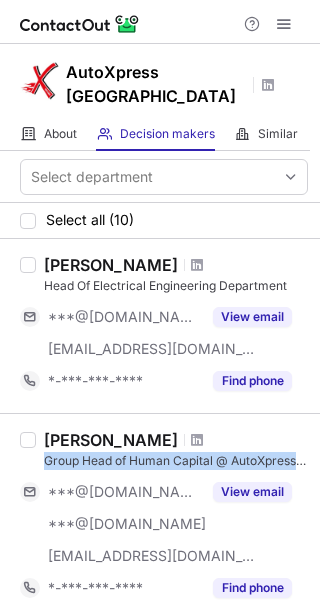 click on "Group Head of Human Capital @ AutoXpress [GEOGRAPHIC_DATA] | Strategic HR Initiatives
HR Strategy  HR Operations Business Partnering Organizational Design Change Management Environmental, Social, and Governance" at bounding box center [176, 461] 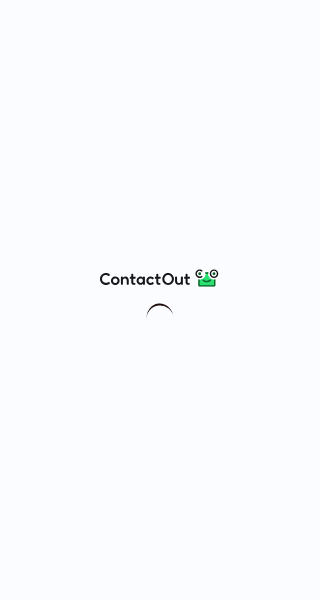 scroll, scrollTop: 0, scrollLeft: 0, axis: both 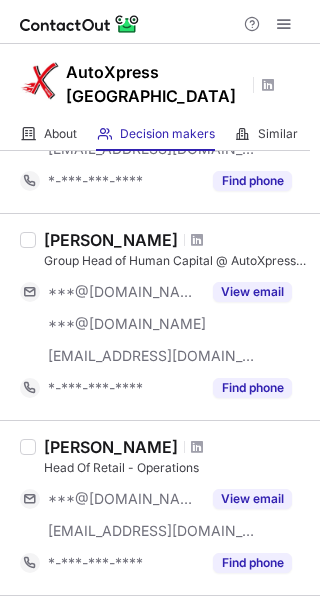 click on "Head Of Retail - Operations" at bounding box center (176, 468) 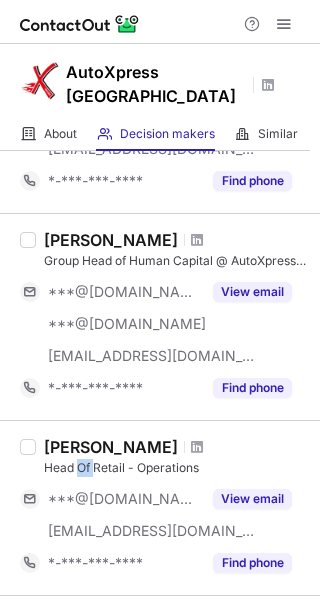 click on "Head Of Retail - Operations" at bounding box center [176, 468] 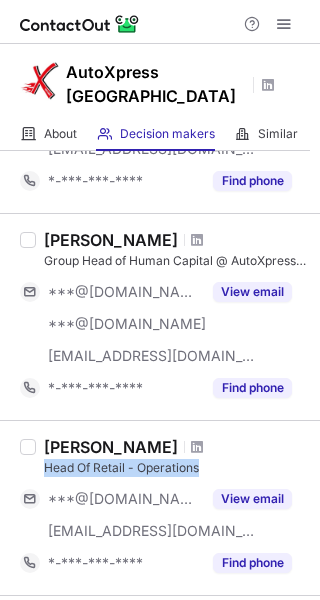 click on "Head Of Retail - Operations" at bounding box center (176, 468) 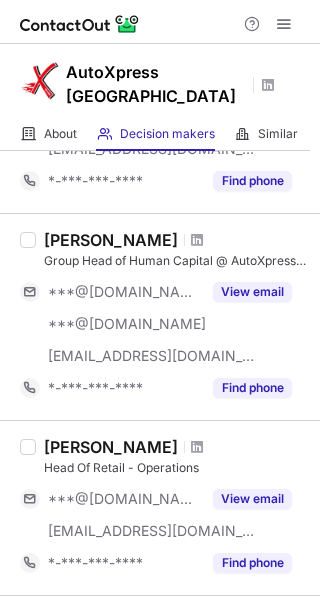 click on "[PERSON_NAME]" at bounding box center (111, 447) 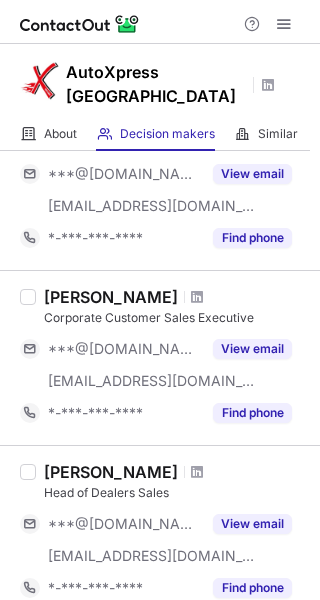 click on "Corporate Customer Sales  Executive" at bounding box center (176, 318) 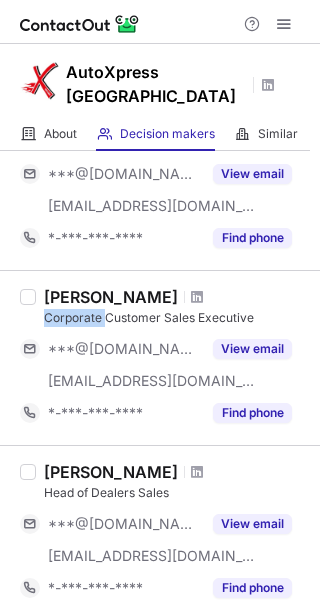 click on "Corporate Customer Sales  Executive" at bounding box center (176, 318) 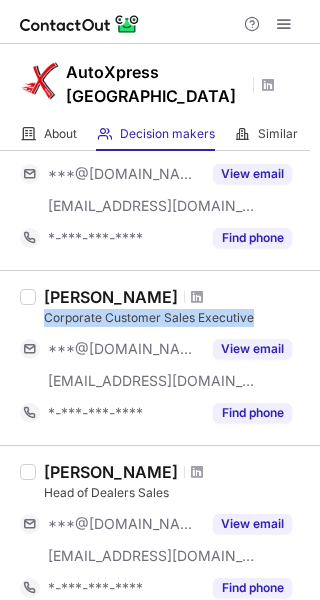 click on "Corporate Customer Sales  Executive" at bounding box center [176, 318] 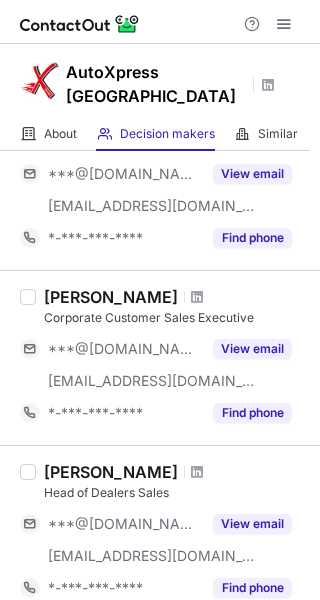 click on "Head of Dealers Sales" at bounding box center (176, 493) 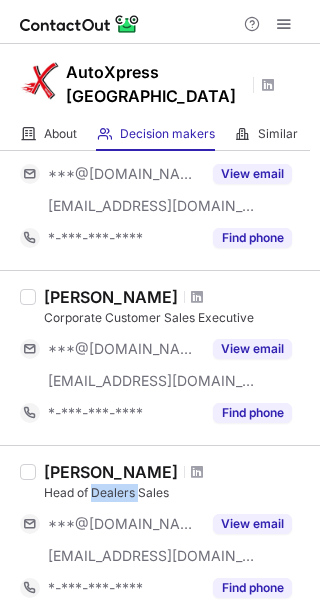 click on "Head of Dealers Sales" at bounding box center (176, 493) 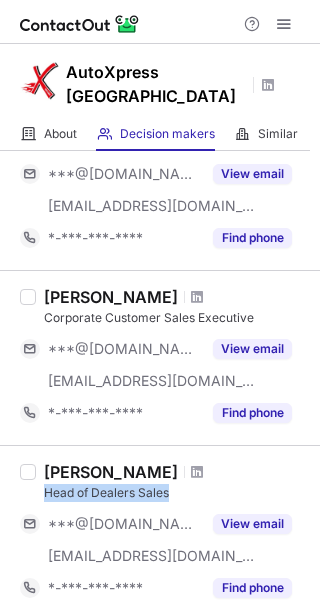click on "Head of Dealers Sales" at bounding box center (176, 493) 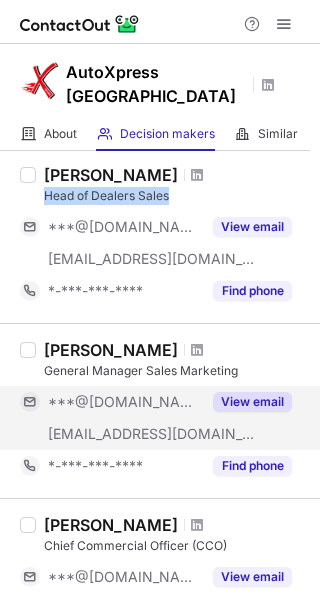 scroll, scrollTop: 1000, scrollLeft: 0, axis: vertical 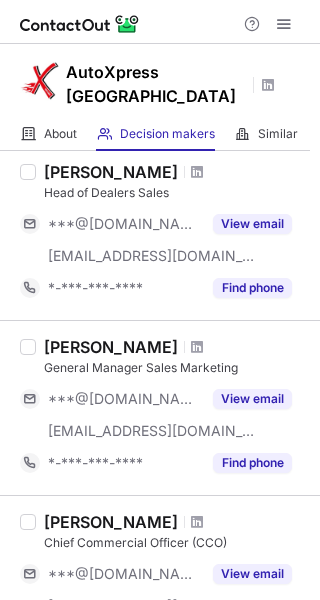 click on "General Manager Sales Marketing" at bounding box center (176, 368) 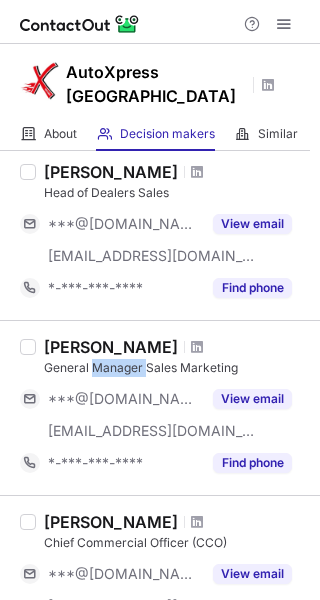 click on "General Manager Sales Marketing" at bounding box center (176, 368) 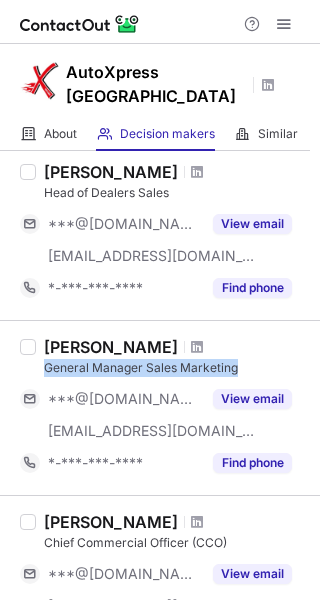 drag, startPoint x: 97, startPoint y: 336, endPoint x: 102, endPoint y: 350, distance: 14.866069 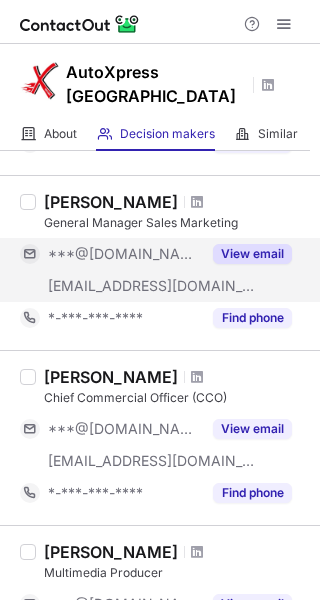 scroll, scrollTop: 1300, scrollLeft: 0, axis: vertical 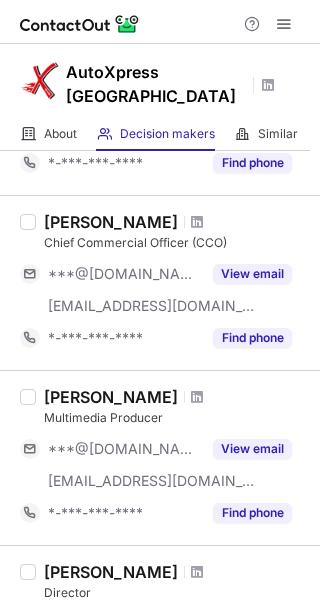click on "Chief Commercial Officer (CCO)" at bounding box center (176, 243) 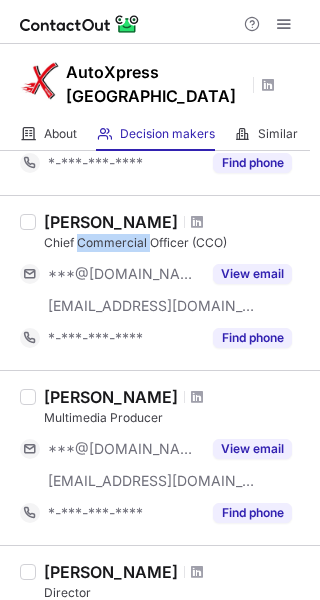 click on "Chief Commercial Officer (CCO)" at bounding box center [176, 243] 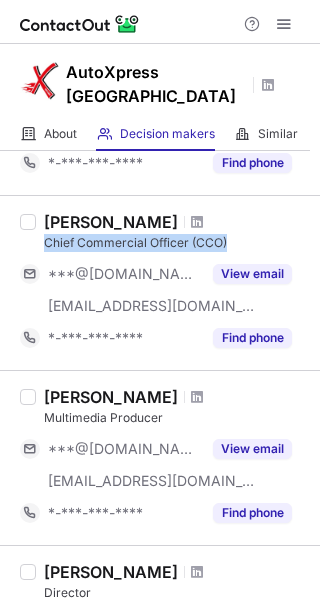 click on "Chief Commercial Officer (CCO)" at bounding box center (176, 243) 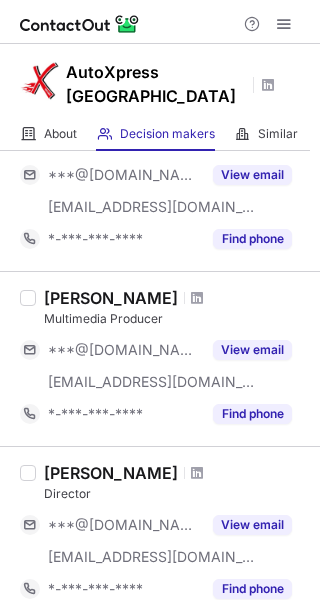 scroll, scrollTop: 1400, scrollLeft: 0, axis: vertical 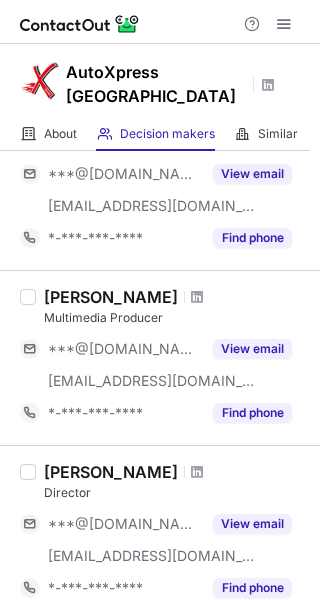 click on "Director" at bounding box center [176, 493] 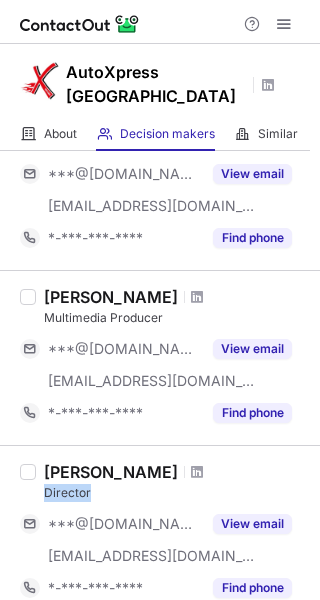 click on "Director" at bounding box center [176, 493] 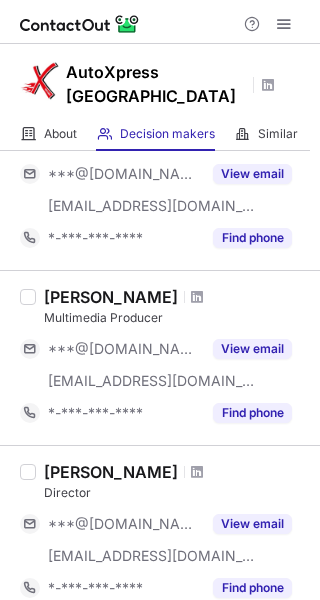 click on "[PERSON_NAME]" at bounding box center (111, 472) 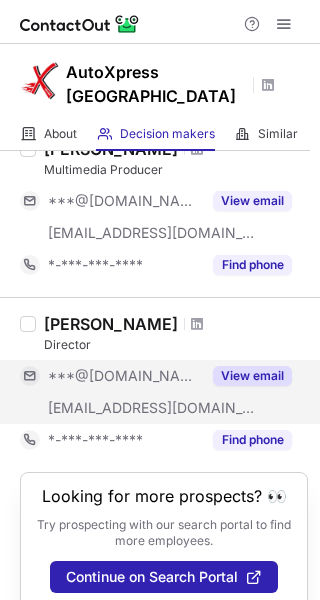 click on "View email" at bounding box center [252, 376] 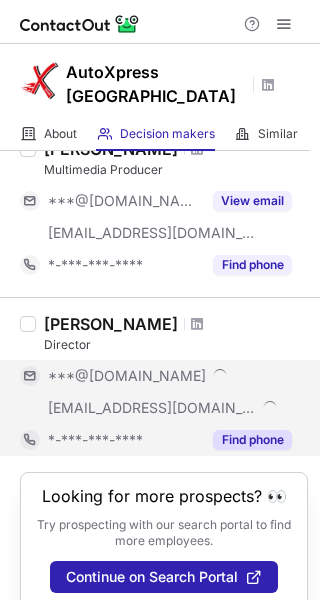 click on "Find phone" at bounding box center (246, 440) 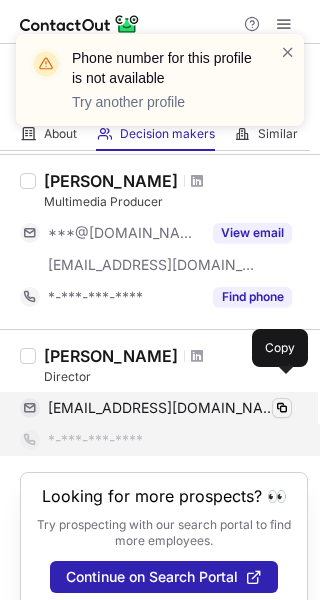 click at bounding box center (282, 408) 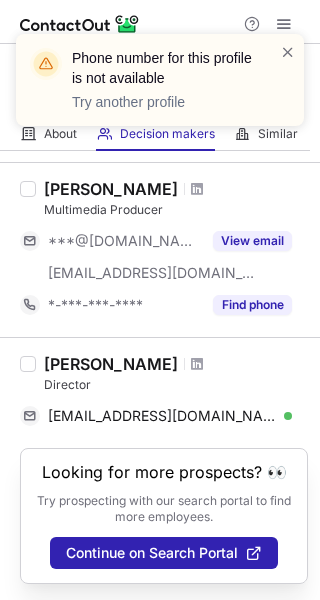 scroll, scrollTop: 1484, scrollLeft: 0, axis: vertical 